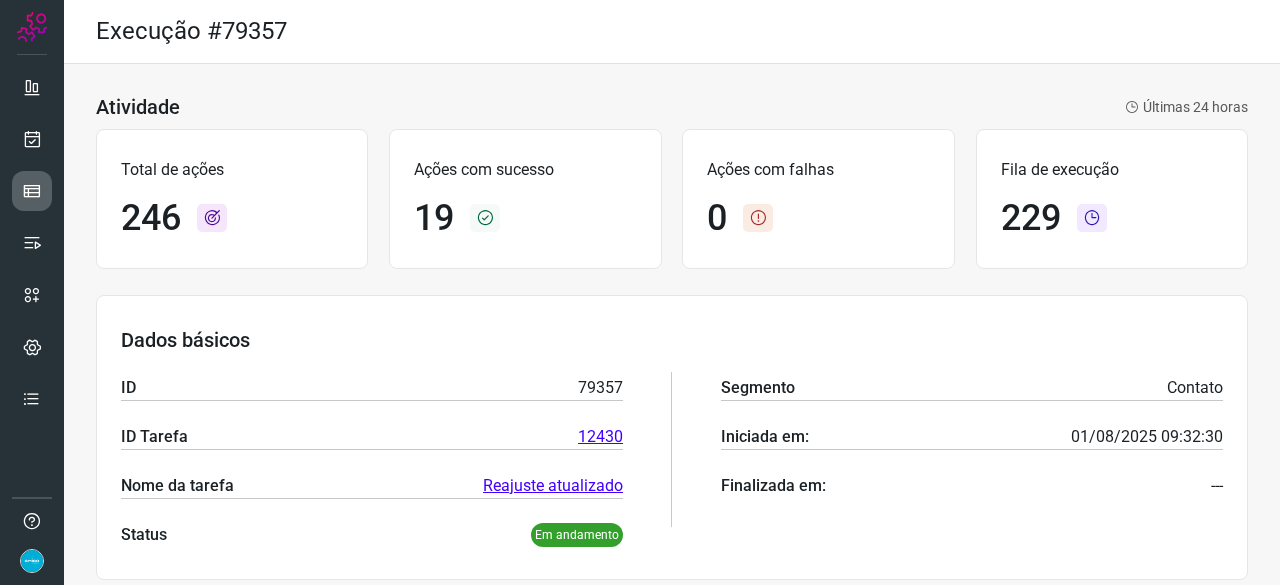 scroll, scrollTop: 0, scrollLeft: 0, axis: both 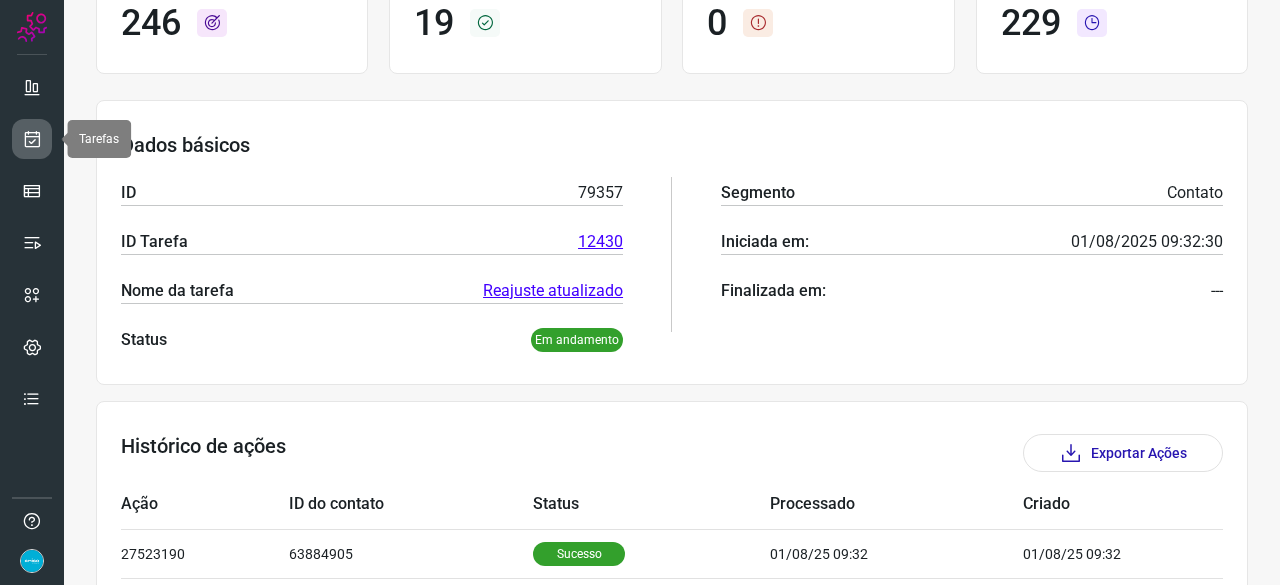 click at bounding box center [32, 139] 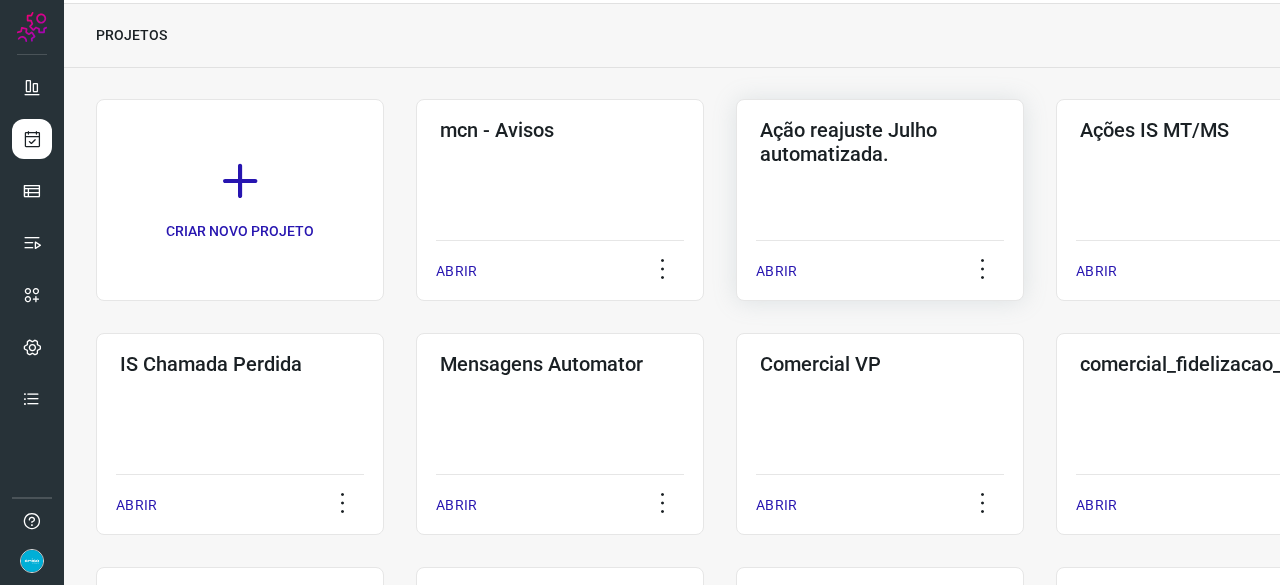 click on "ABRIR" at bounding box center (776, 271) 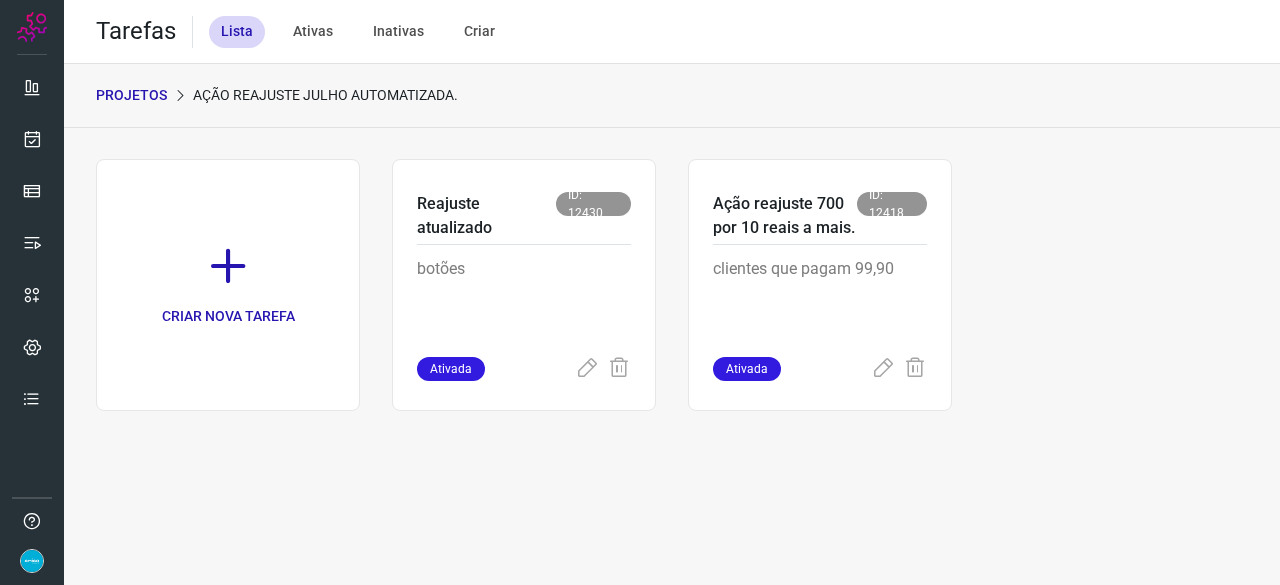 scroll, scrollTop: 0, scrollLeft: 0, axis: both 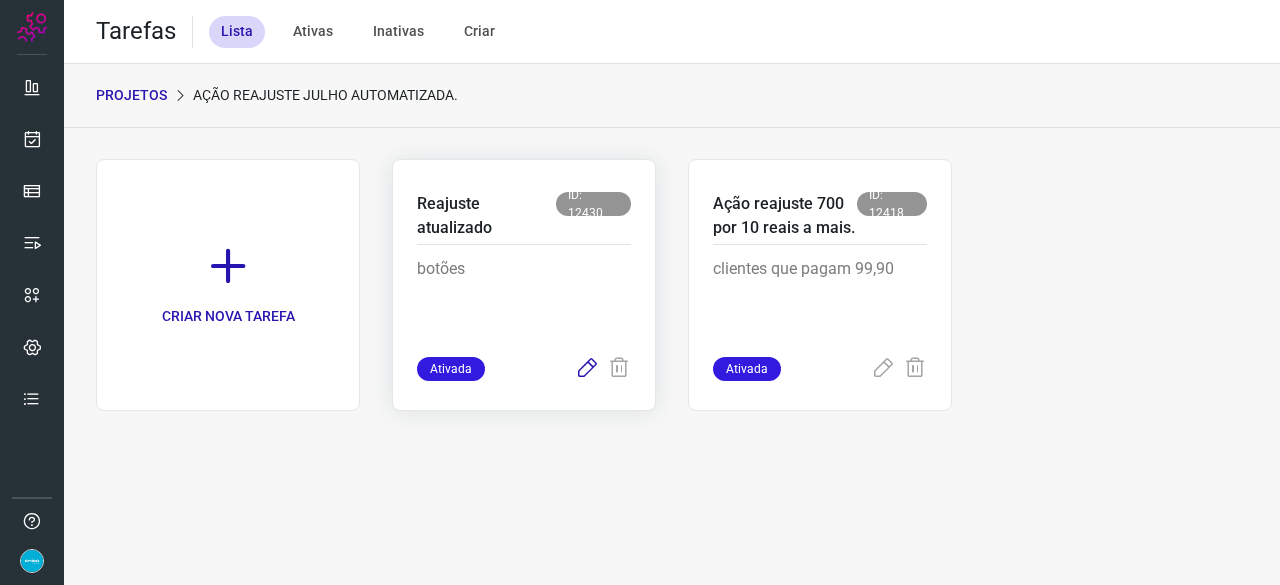 click at bounding box center [587, 369] 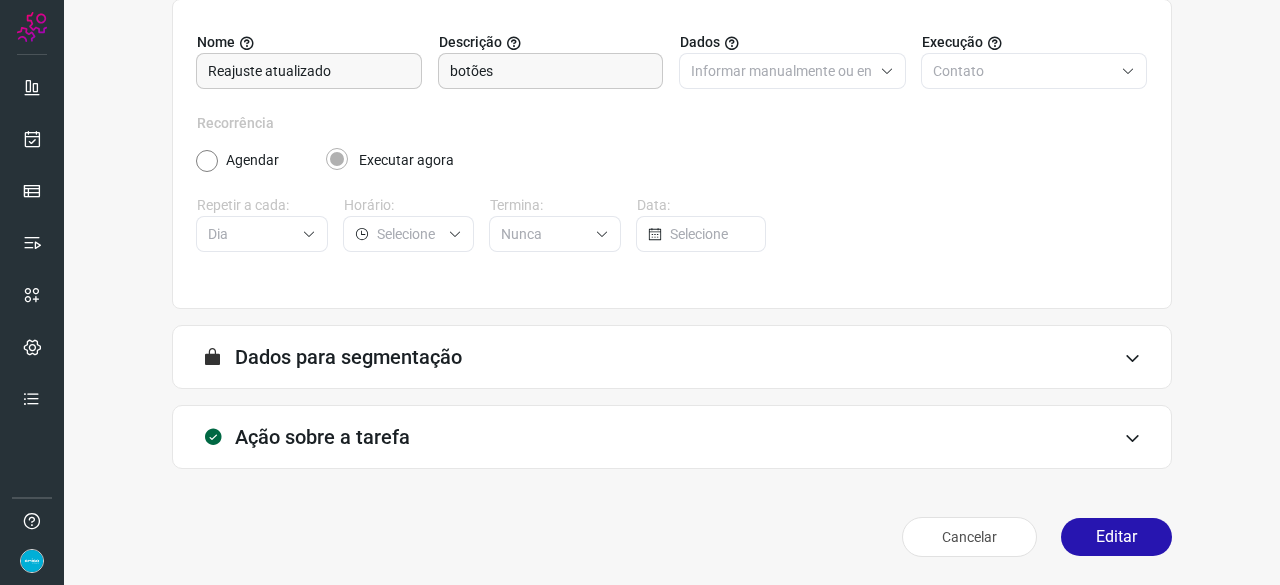 scroll, scrollTop: 195, scrollLeft: 0, axis: vertical 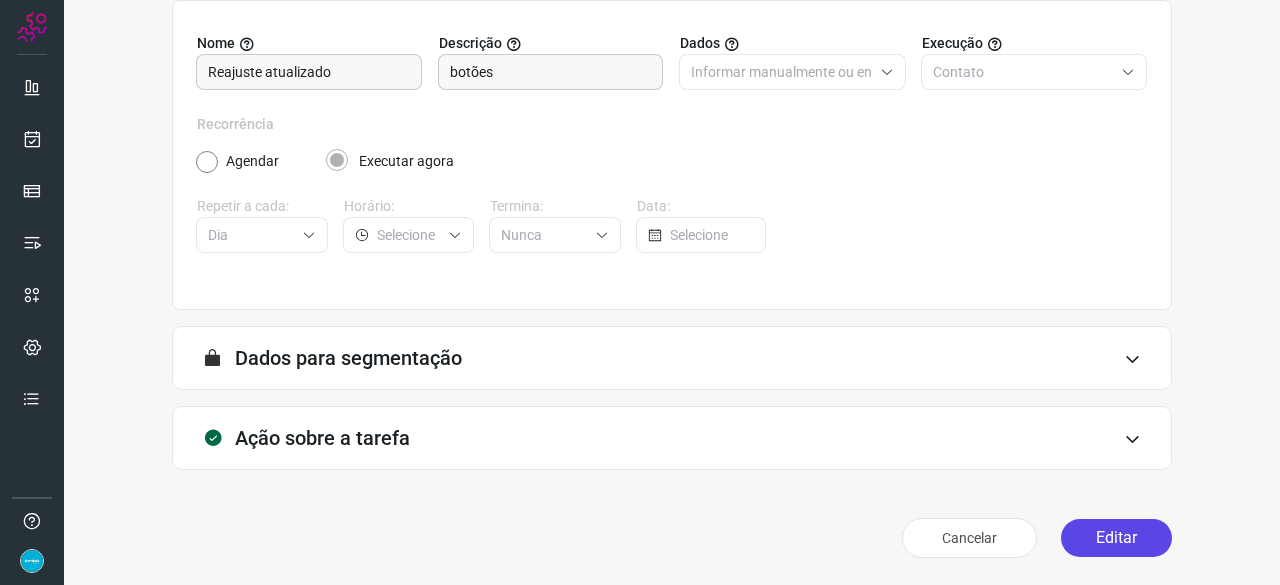 click on "Editar" at bounding box center (1116, 538) 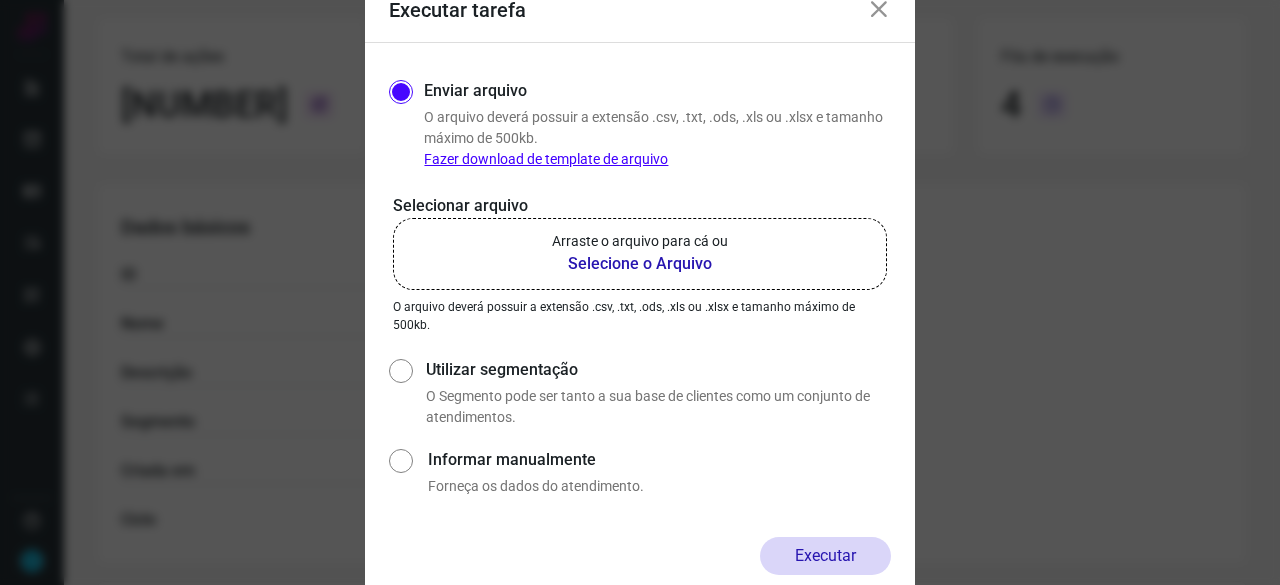 click on "Selecione o Arquivo" at bounding box center (640, 264) 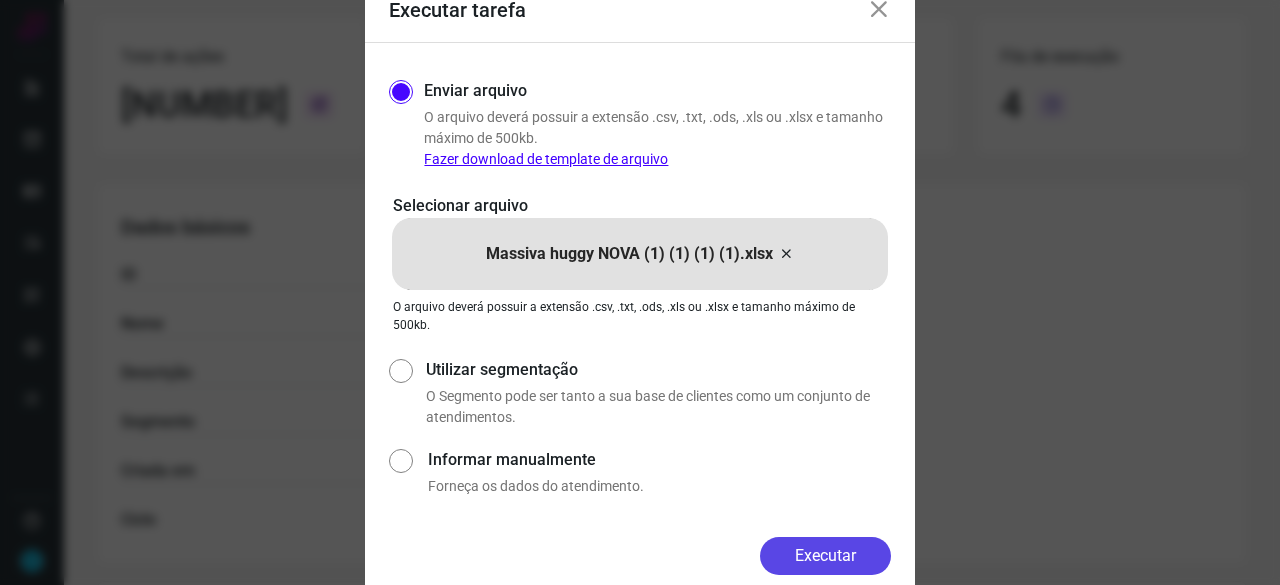 click on "Executar" at bounding box center [825, 556] 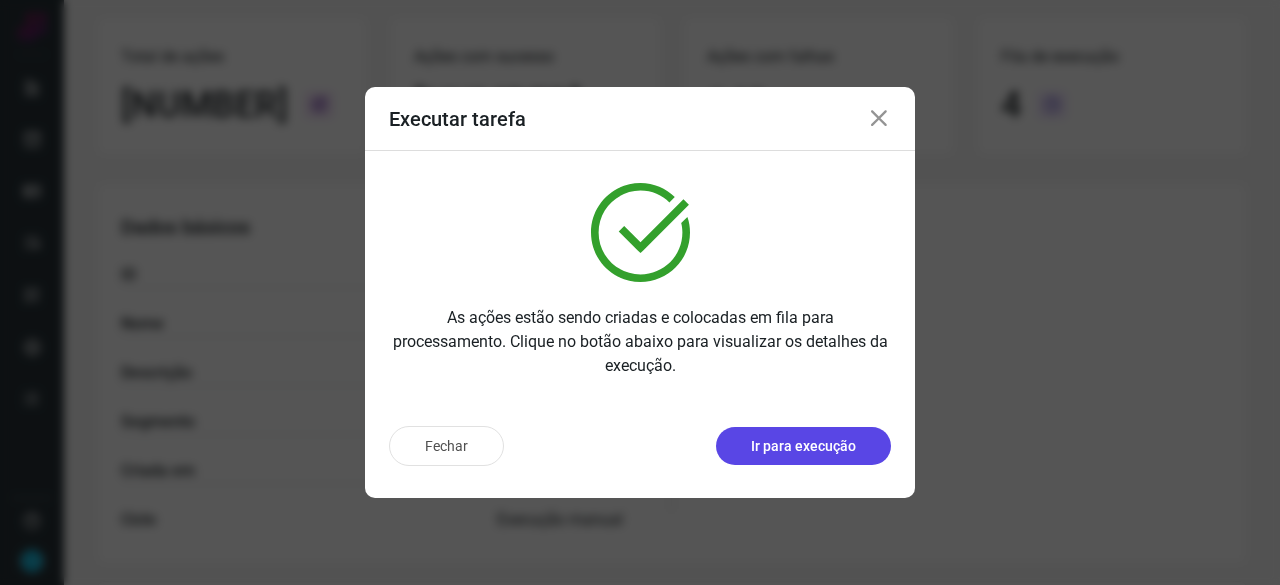 click on "Ir para execução" at bounding box center (803, 446) 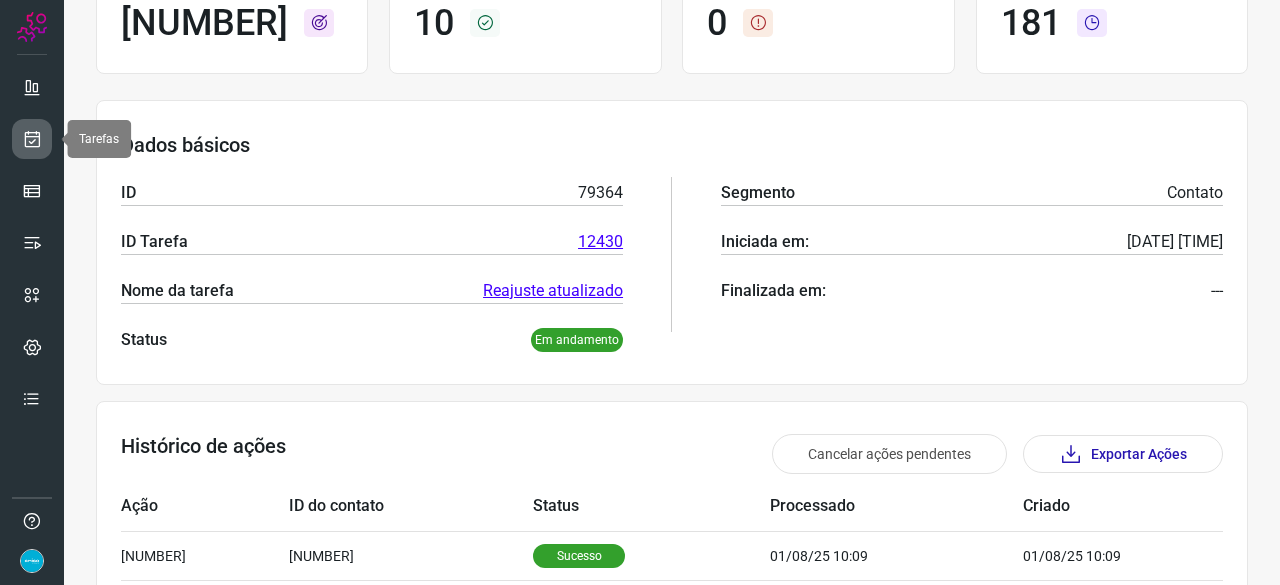click at bounding box center [32, 139] 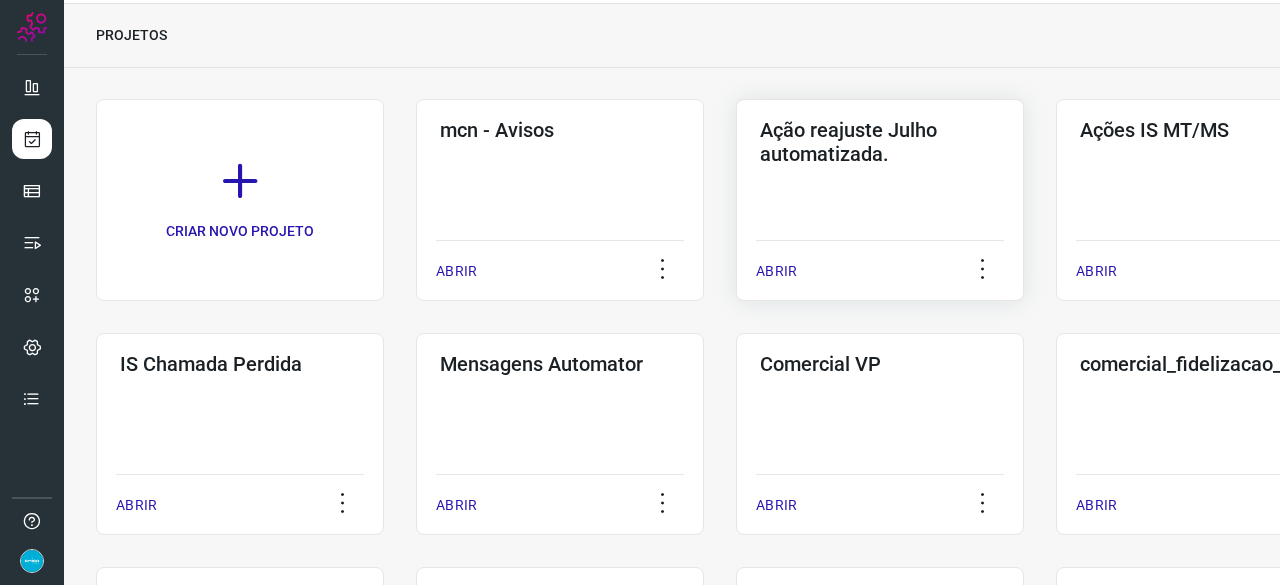 click on "ABRIR" at bounding box center (776, 271) 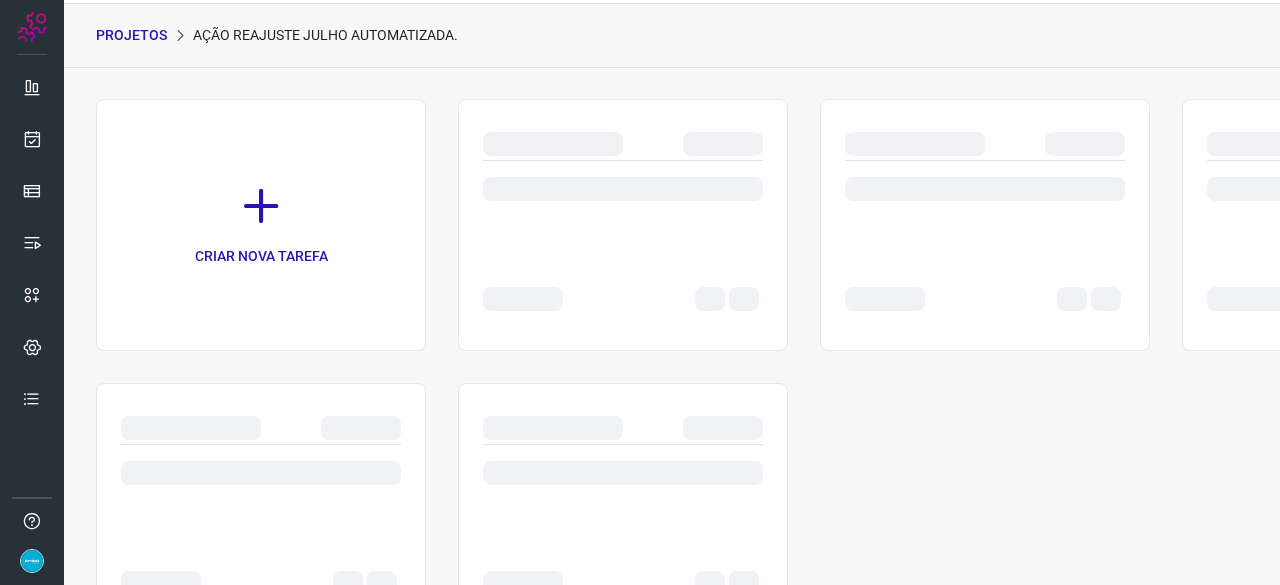 scroll, scrollTop: 0, scrollLeft: 0, axis: both 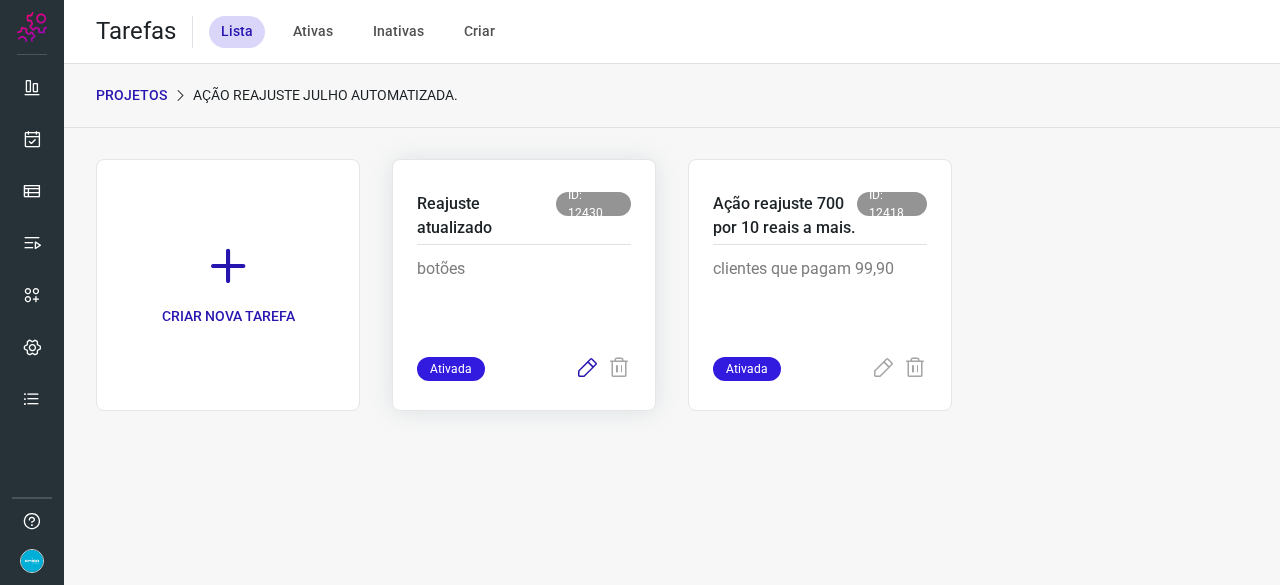 click at bounding box center (587, 369) 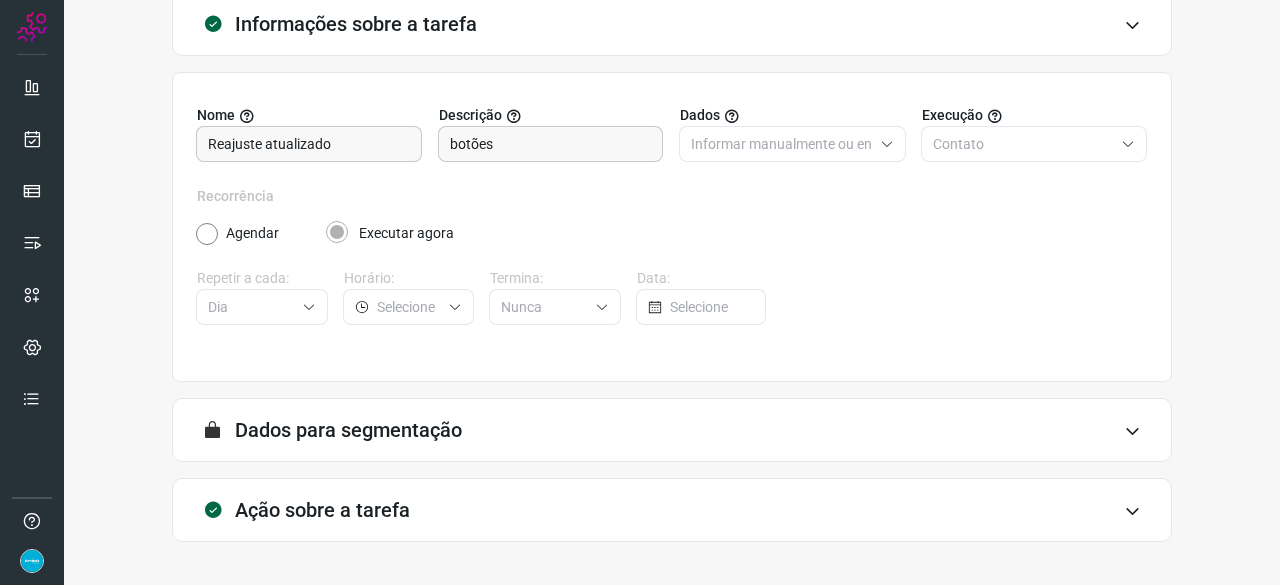 scroll, scrollTop: 195, scrollLeft: 0, axis: vertical 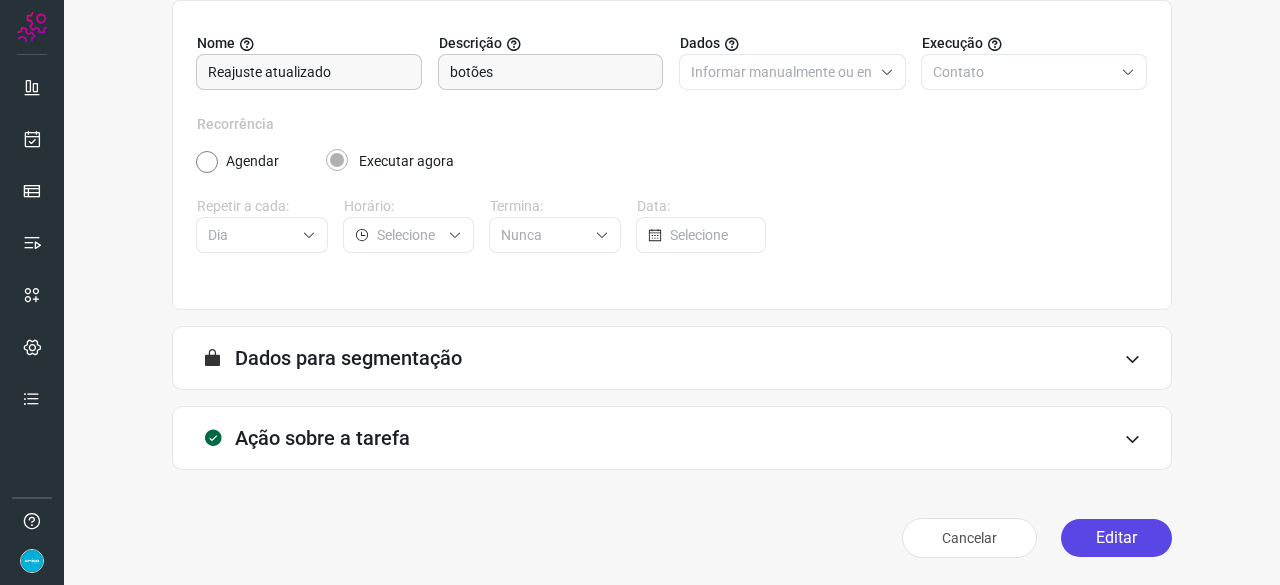 drag, startPoint x: 1100, startPoint y: 541, endPoint x: 969, endPoint y: 497, distance: 138.1919 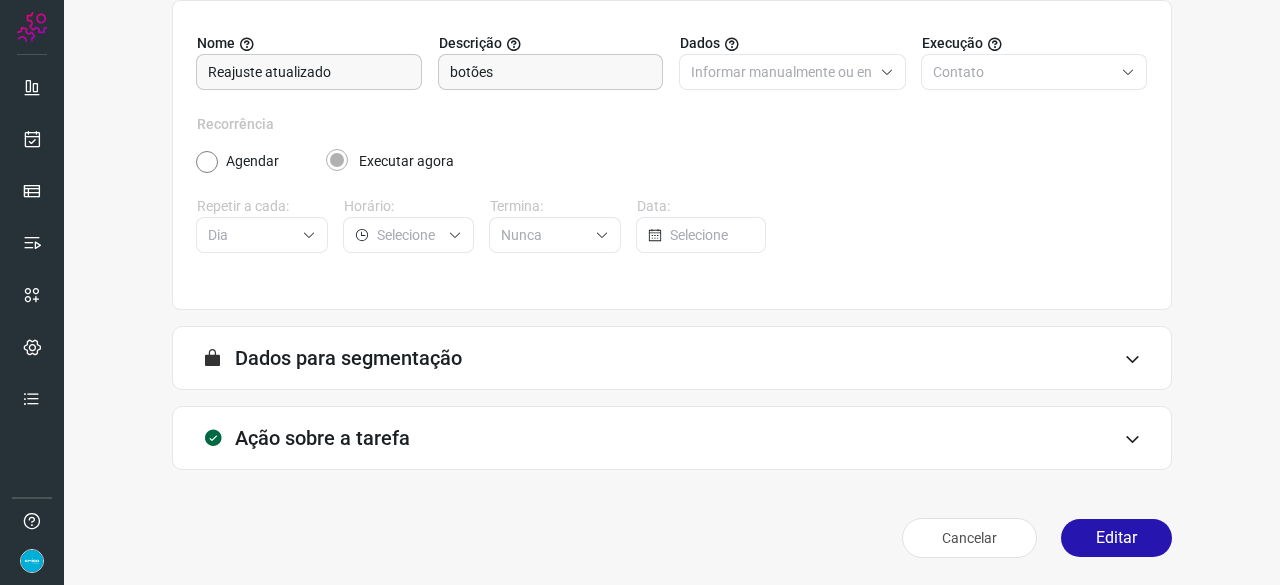 click on "Editar" at bounding box center (1116, 538) 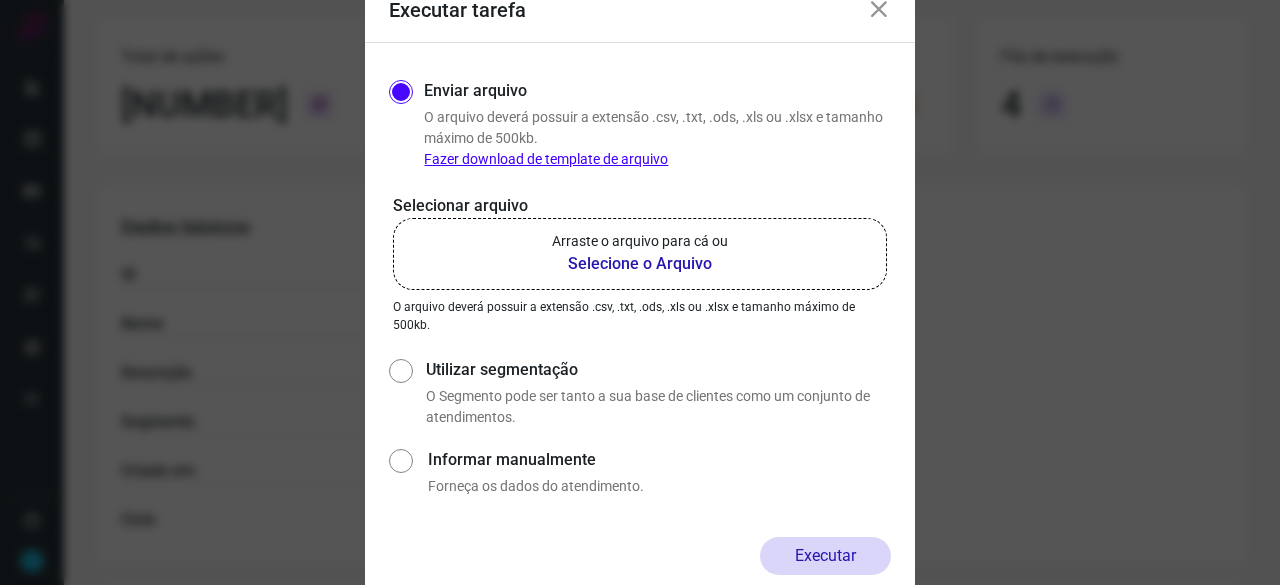 click on "Selecione o Arquivo" at bounding box center [640, 264] 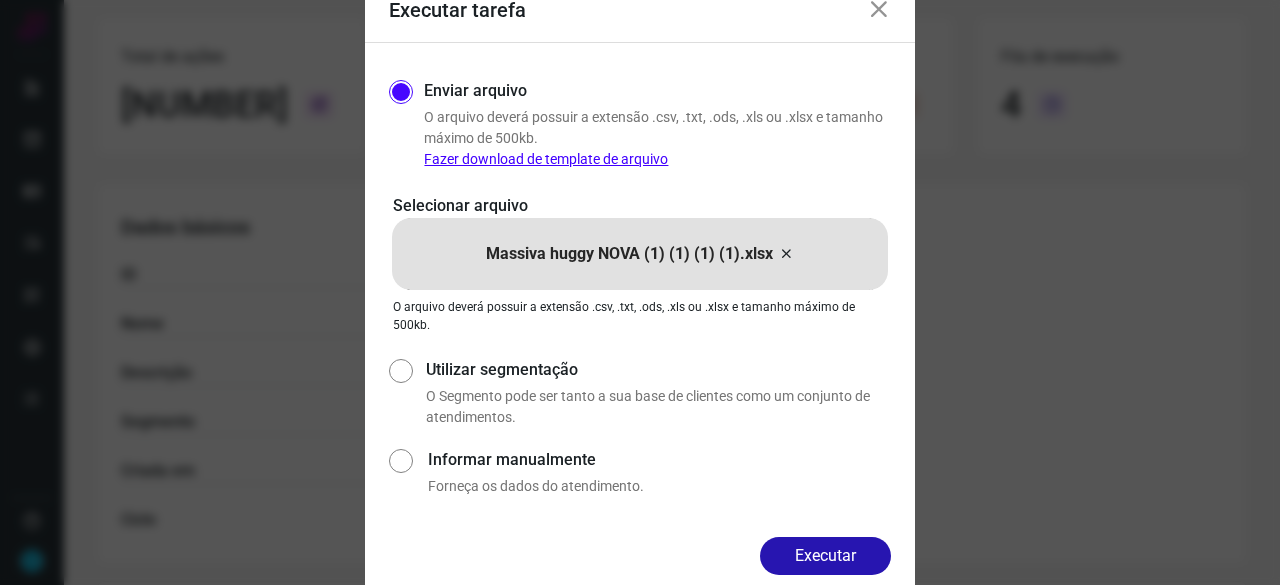 click on "Executar" at bounding box center [825, 556] 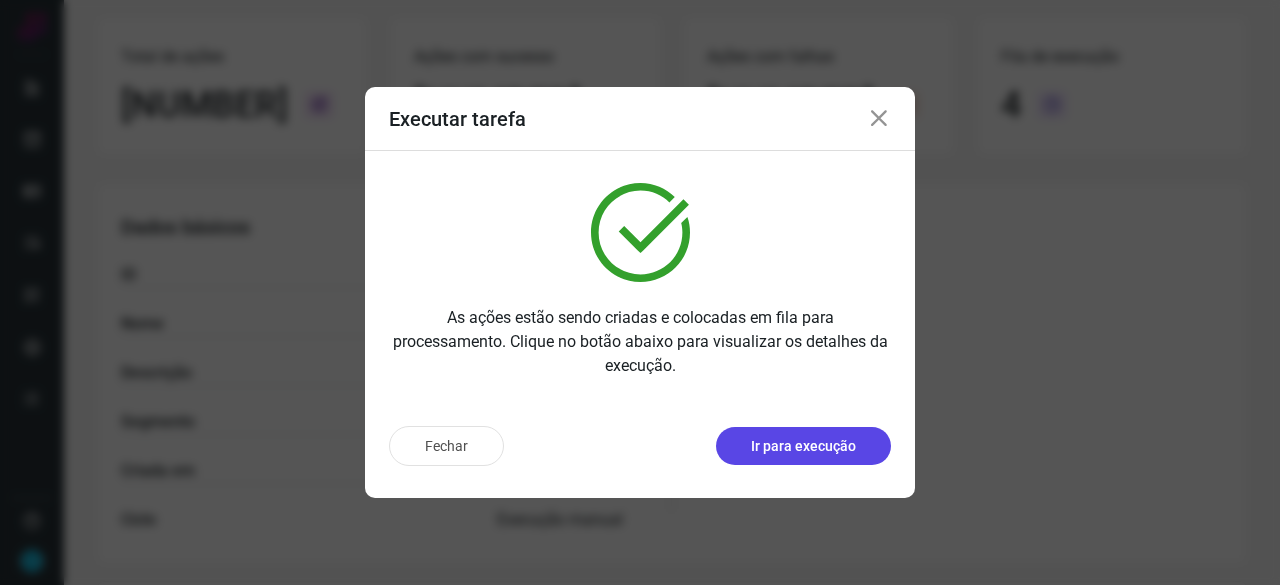 click on "Ir para execução" at bounding box center [803, 446] 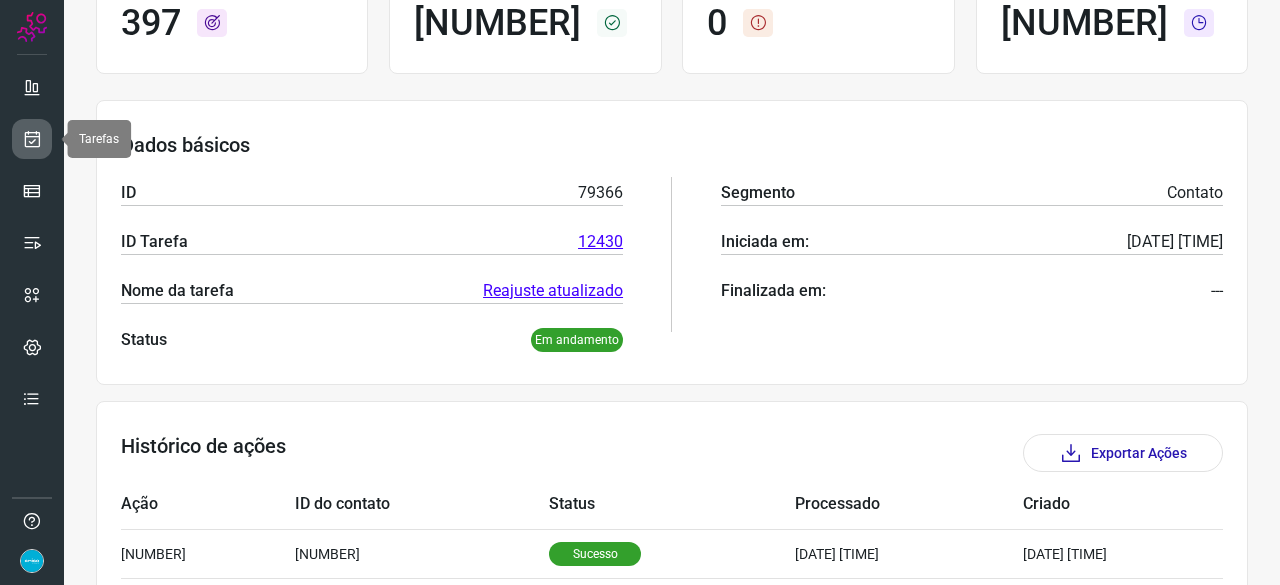 click at bounding box center [32, 139] 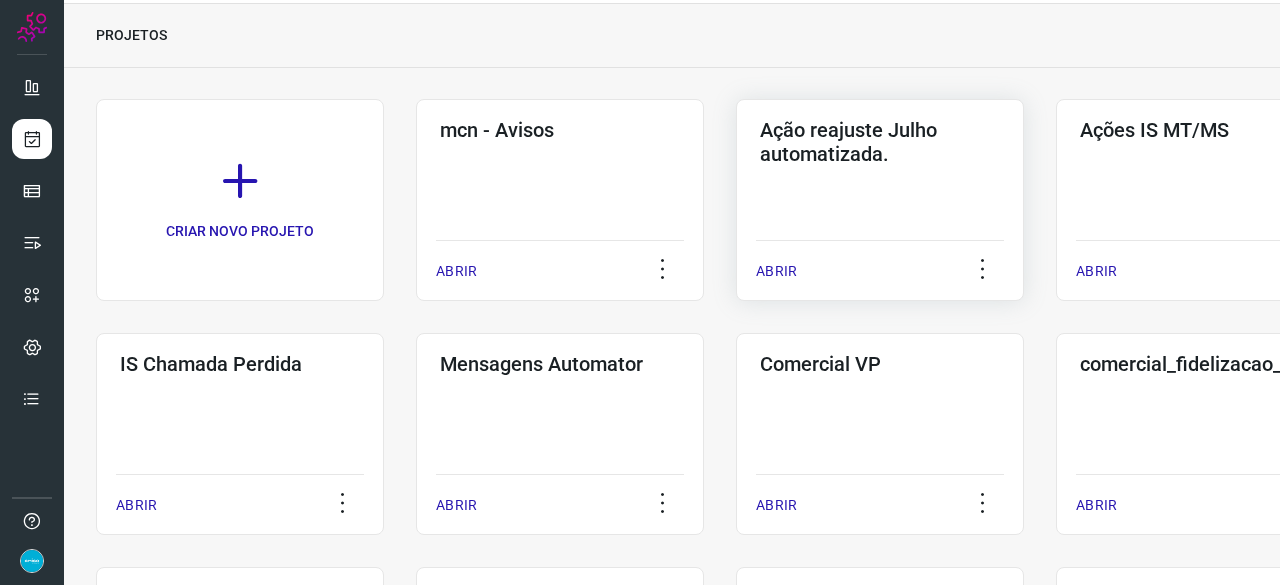 click on "ABRIR" at bounding box center [776, 271] 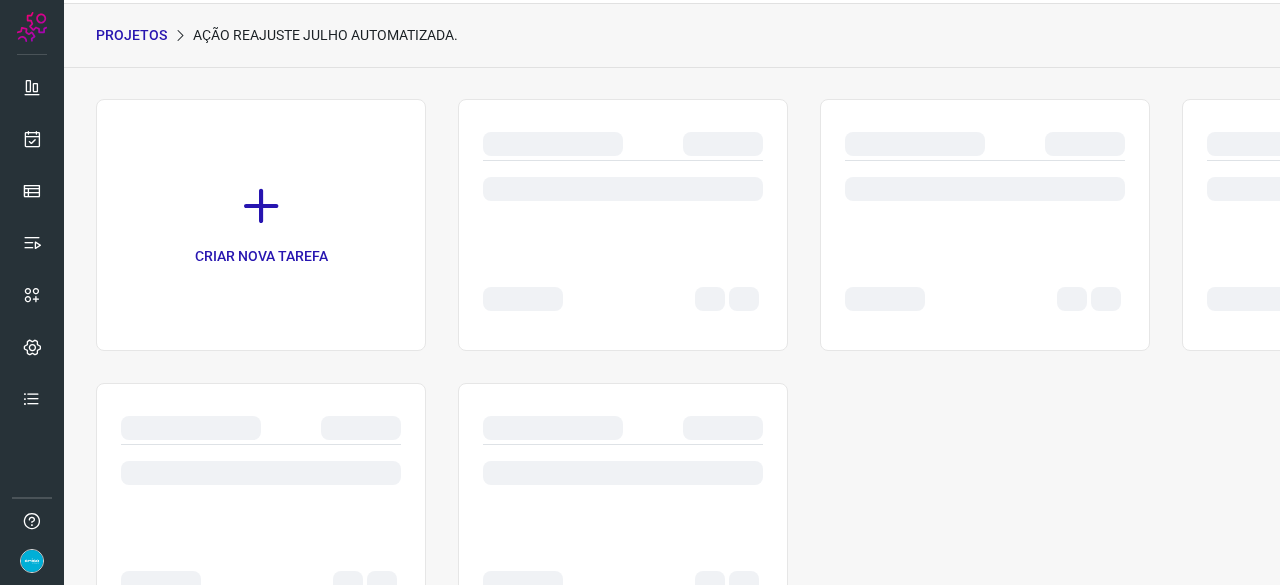 scroll, scrollTop: 0, scrollLeft: 0, axis: both 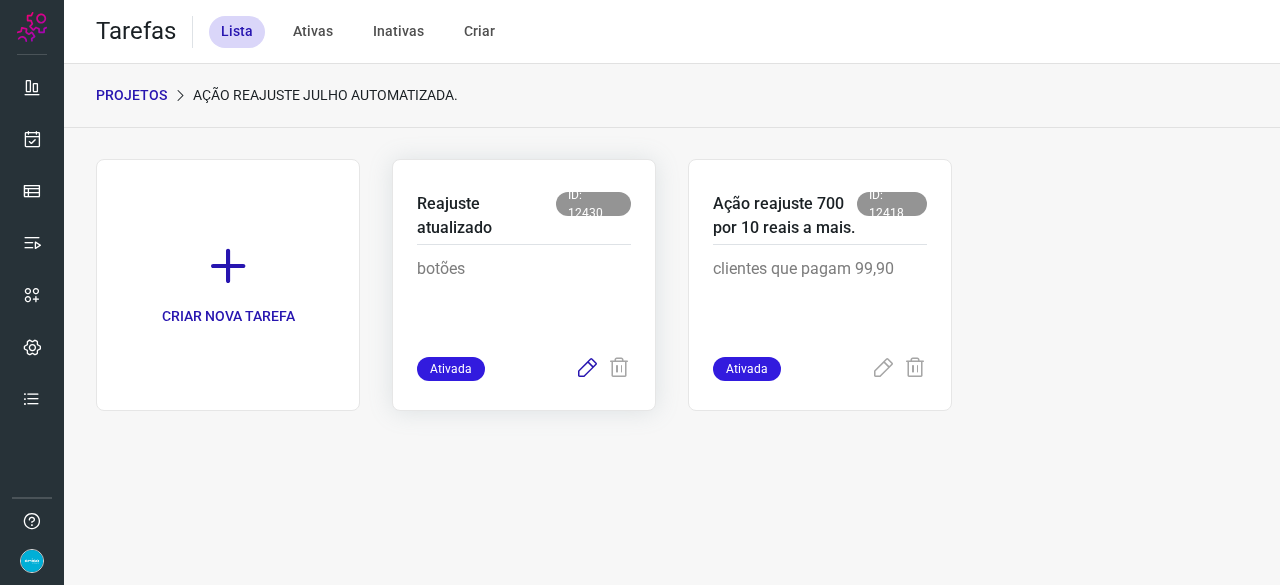 click at bounding box center (587, 369) 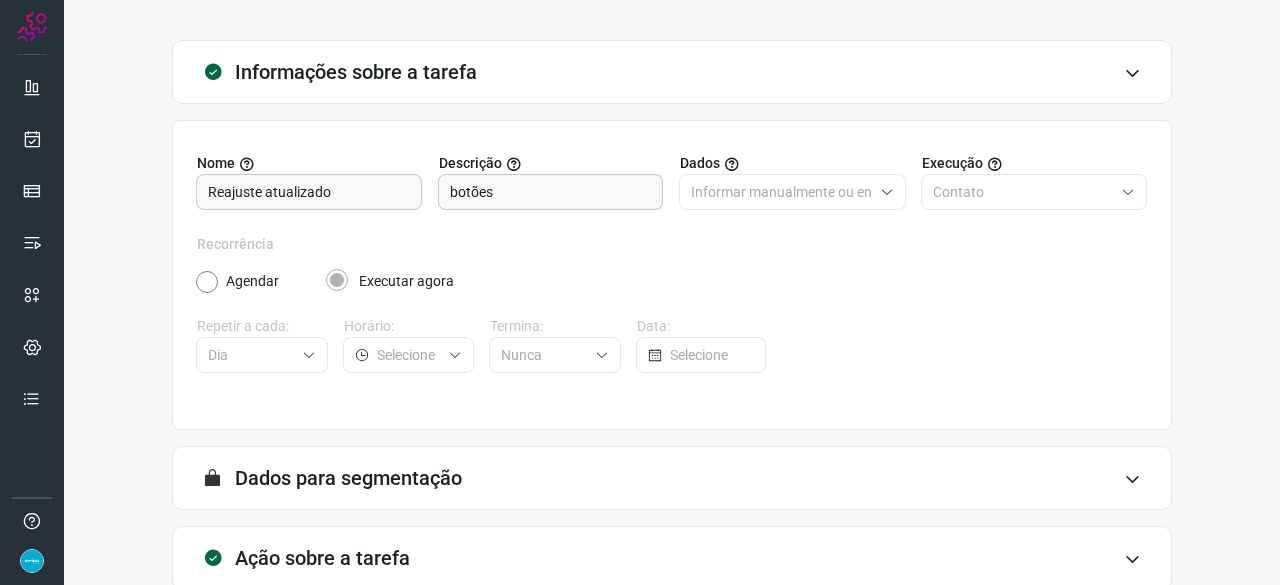 scroll, scrollTop: 195, scrollLeft: 0, axis: vertical 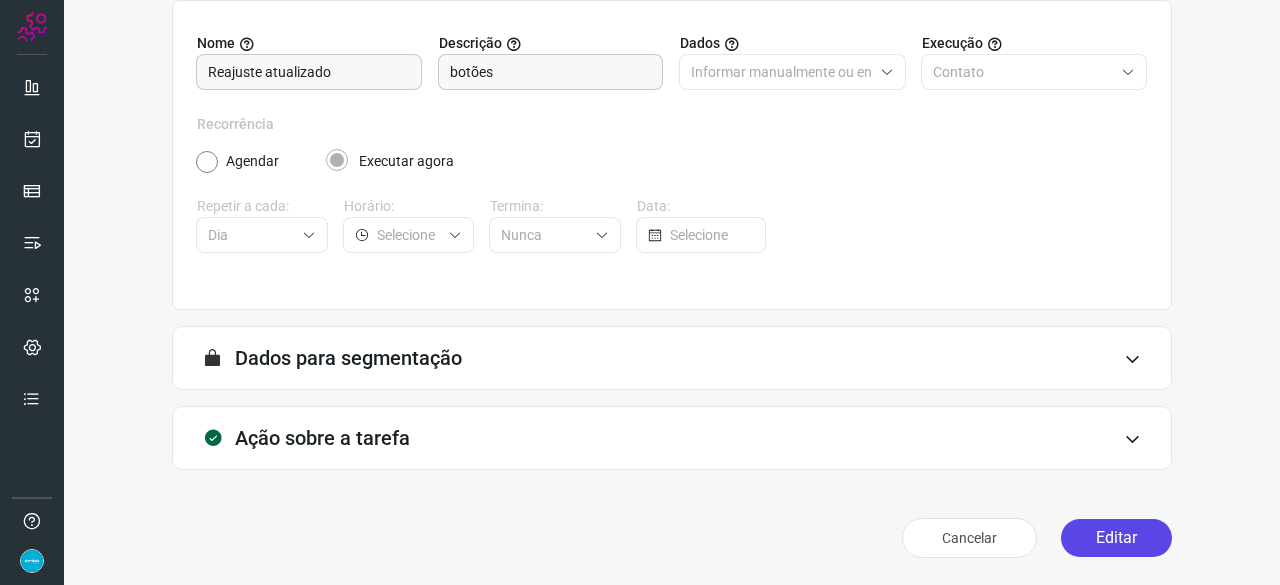 click on "Editar" at bounding box center [1116, 538] 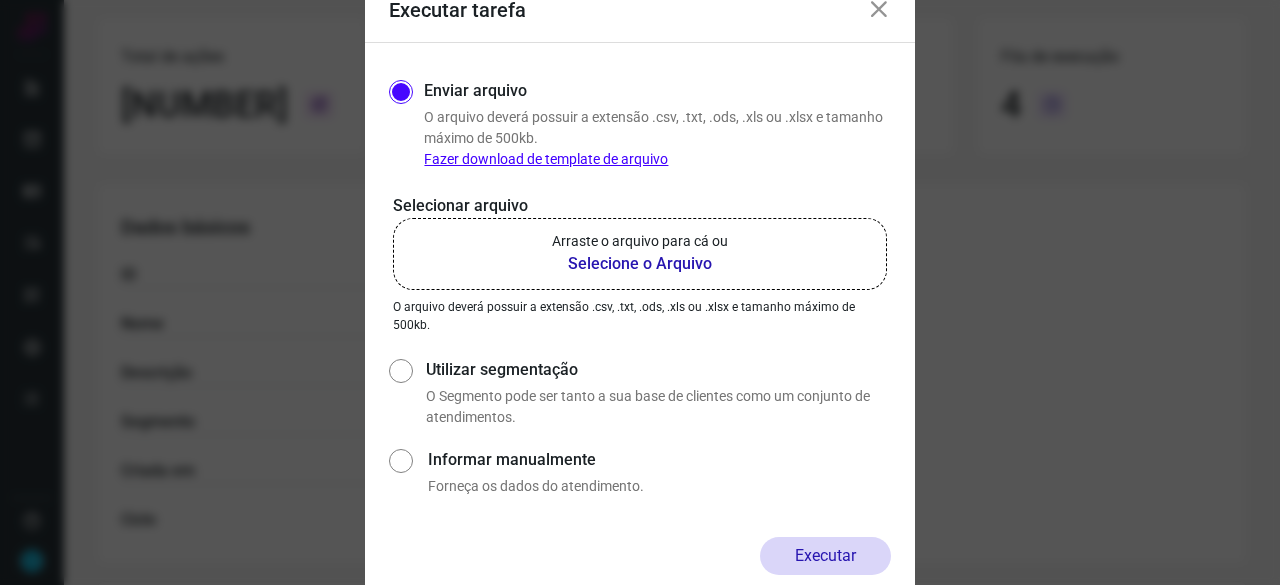 click on "Selecione o Arquivo" at bounding box center (640, 264) 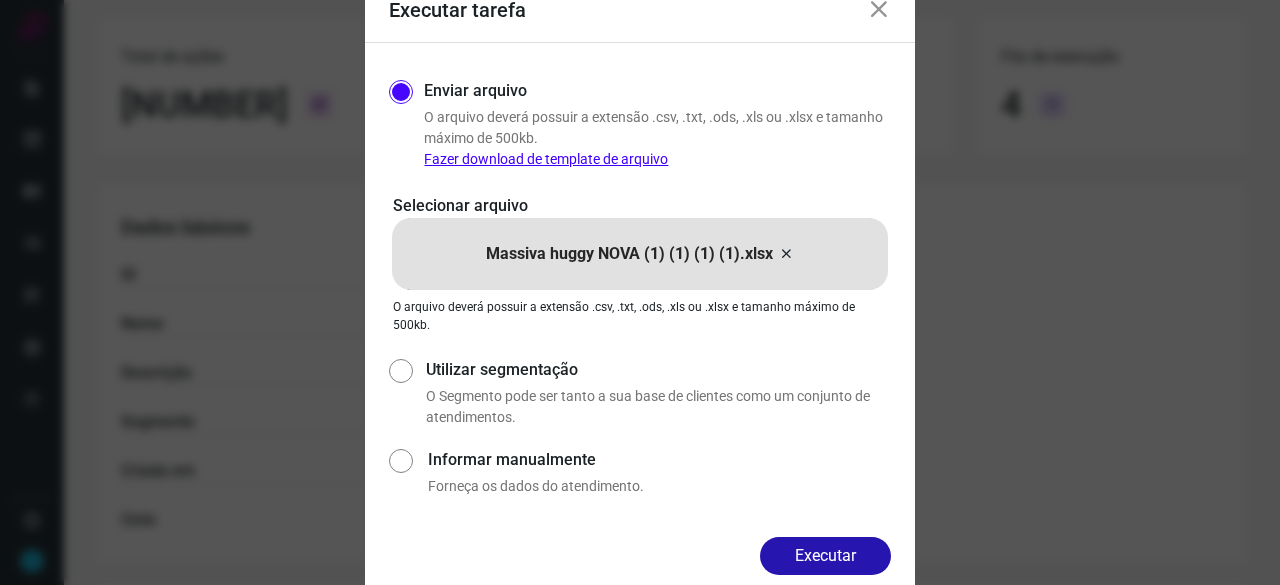 drag, startPoint x: 837, startPoint y: 557, endPoint x: 872, endPoint y: 546, distance: 36.687874 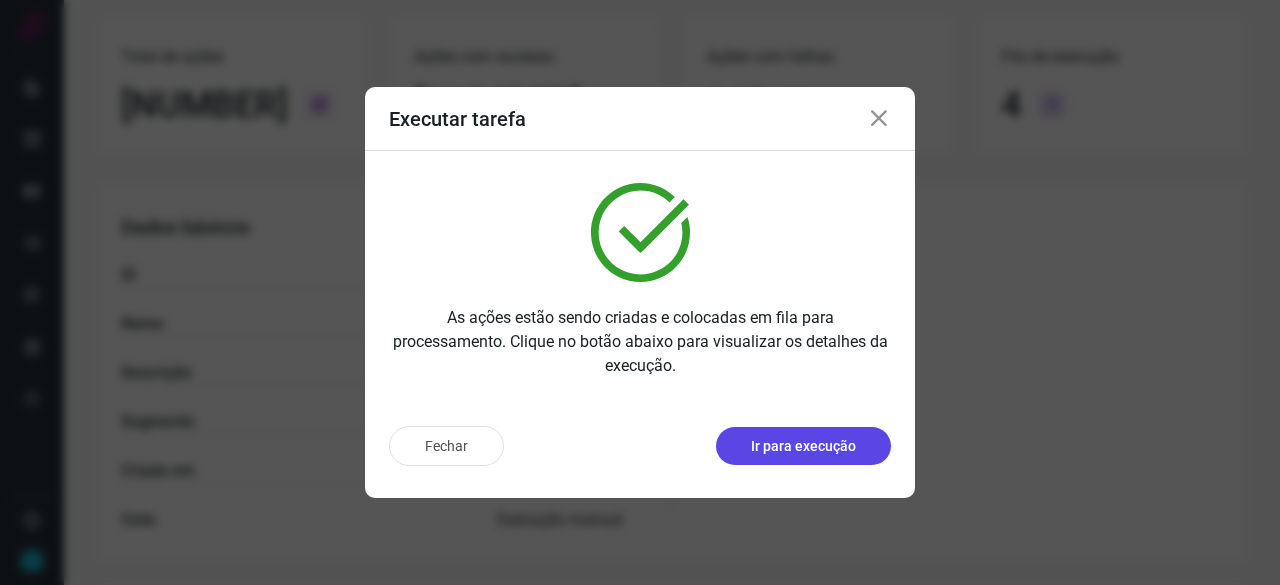 click on "Ir para execução" at bounding box center [803, 446] 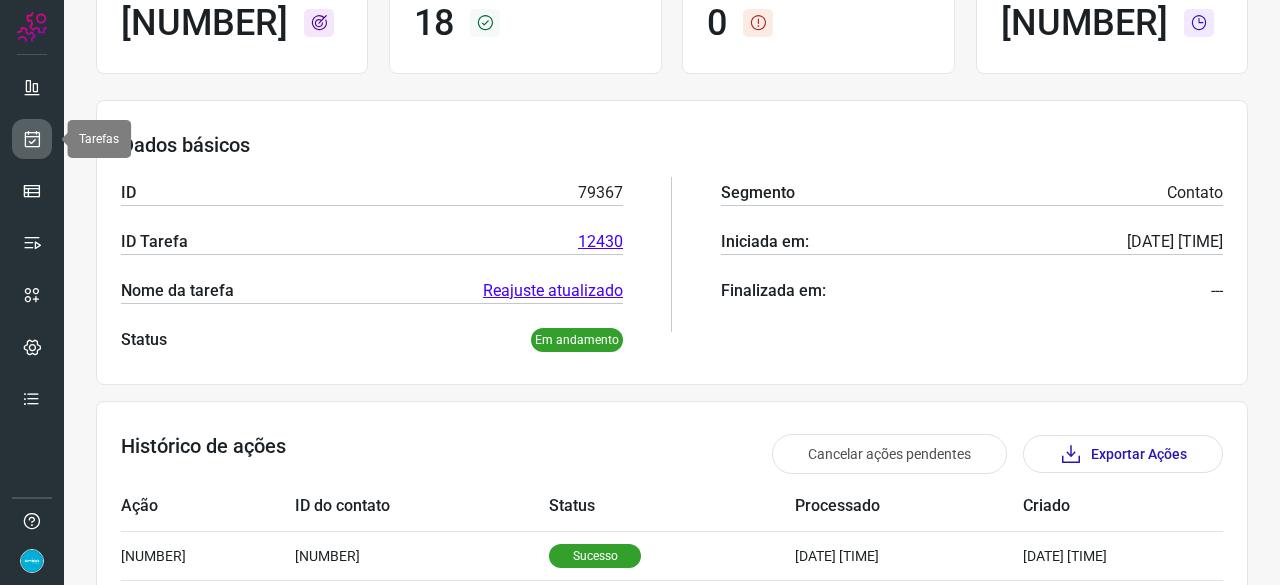 click at bounding box center [32, 139] 